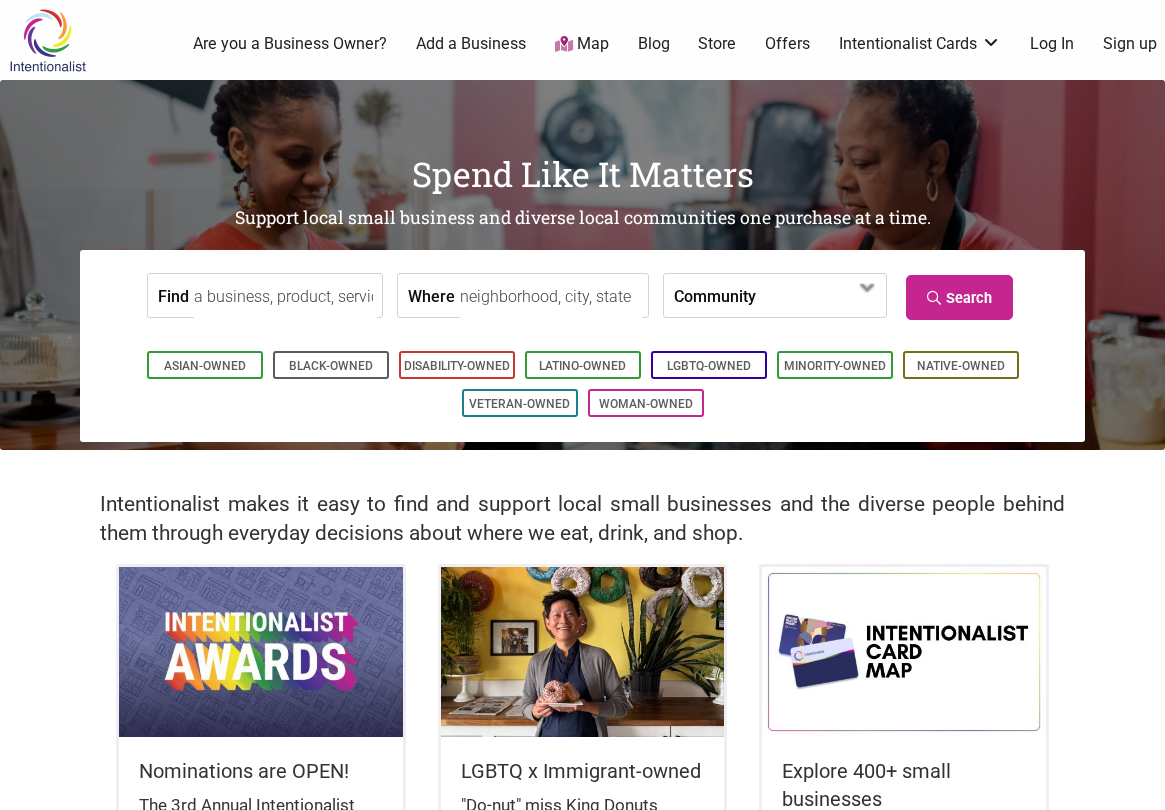 scroll, scrollTop: 0, scrollLeft: 0, axis: both 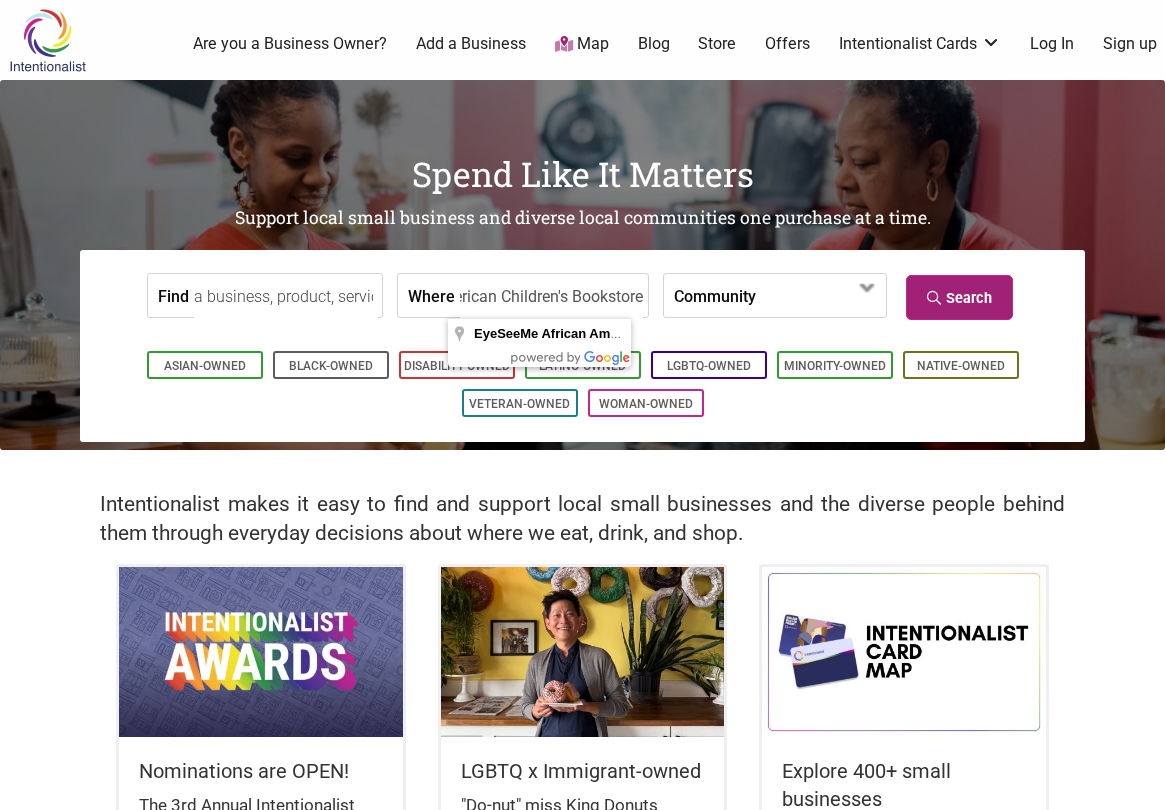 type on "EyeSeeMe African American Children's Bookstore" 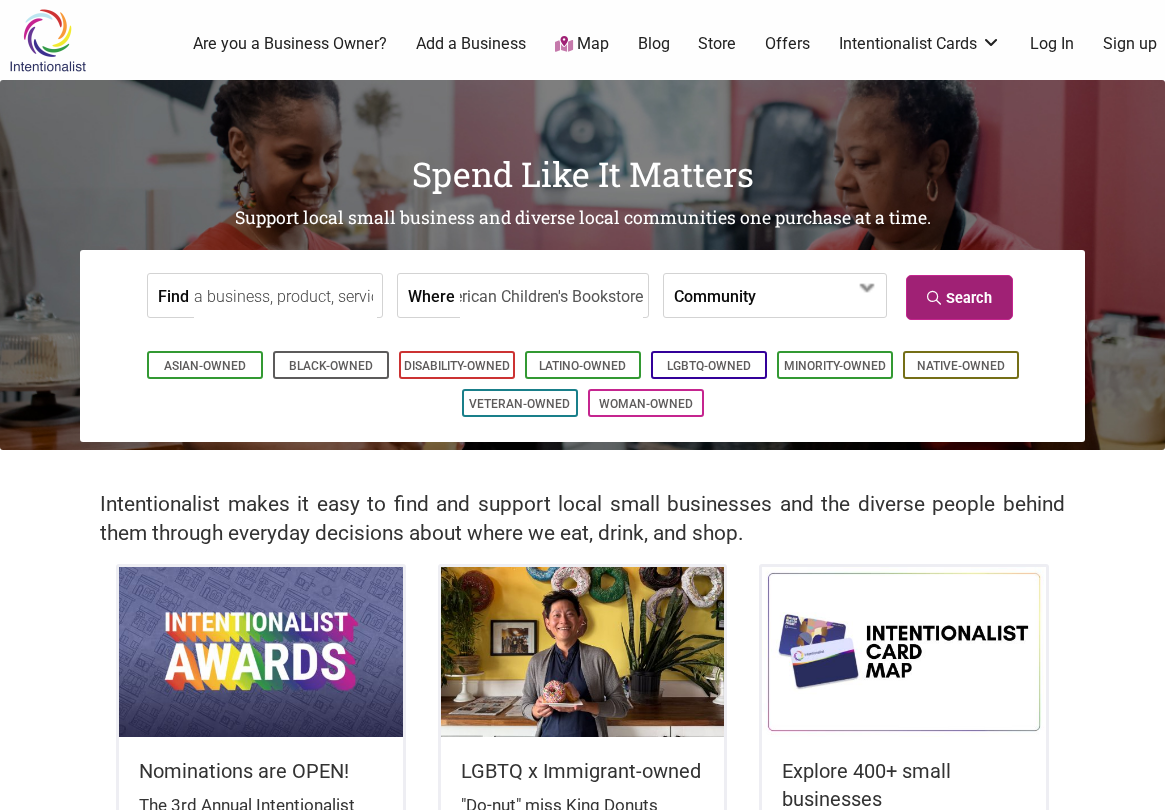 scroll, scrollTop: 0, scrollLeft: 0, axis: both 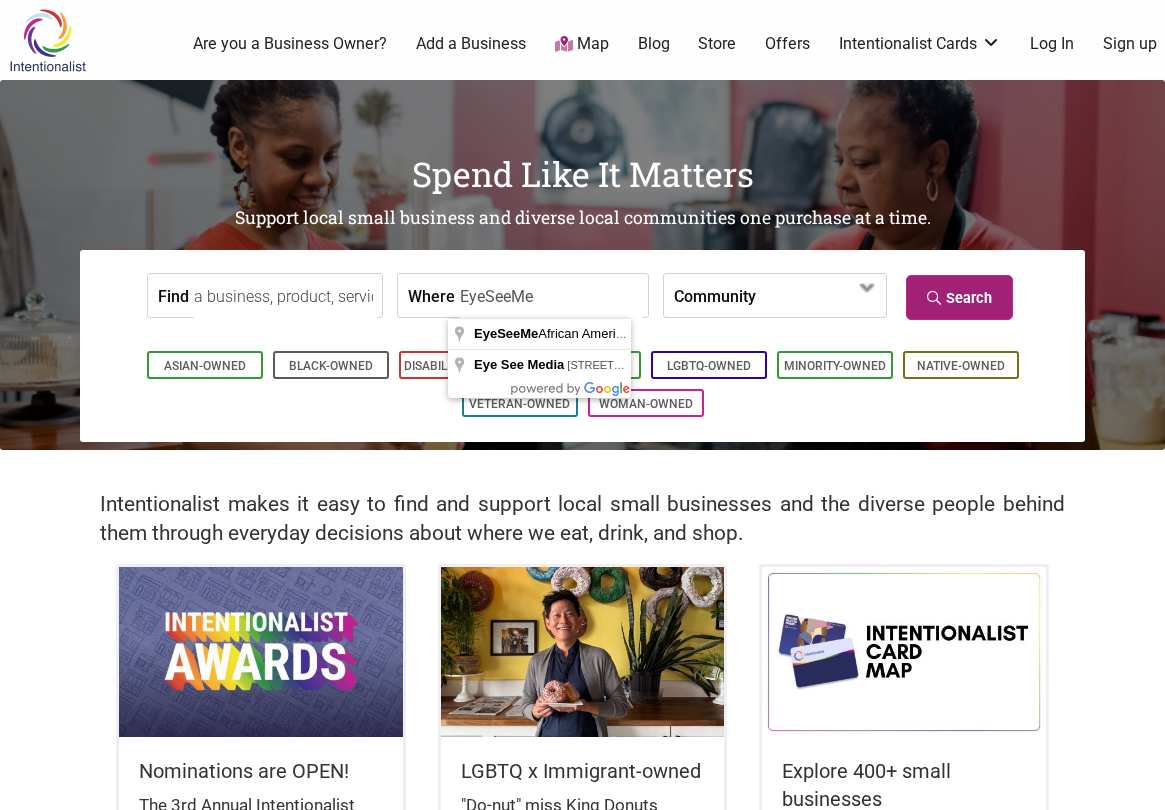 type on "EyeSeeMe" 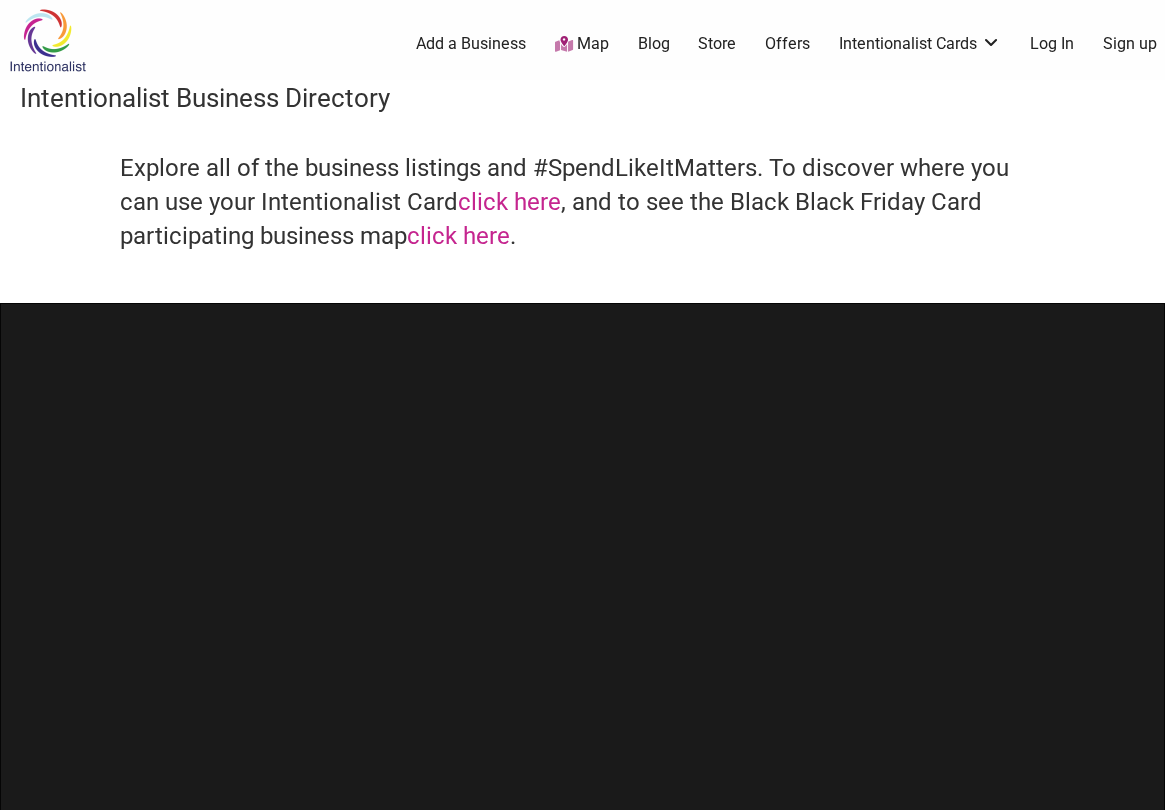 scroll, scrollTop: 0, scrollLeft: 0, axis: both 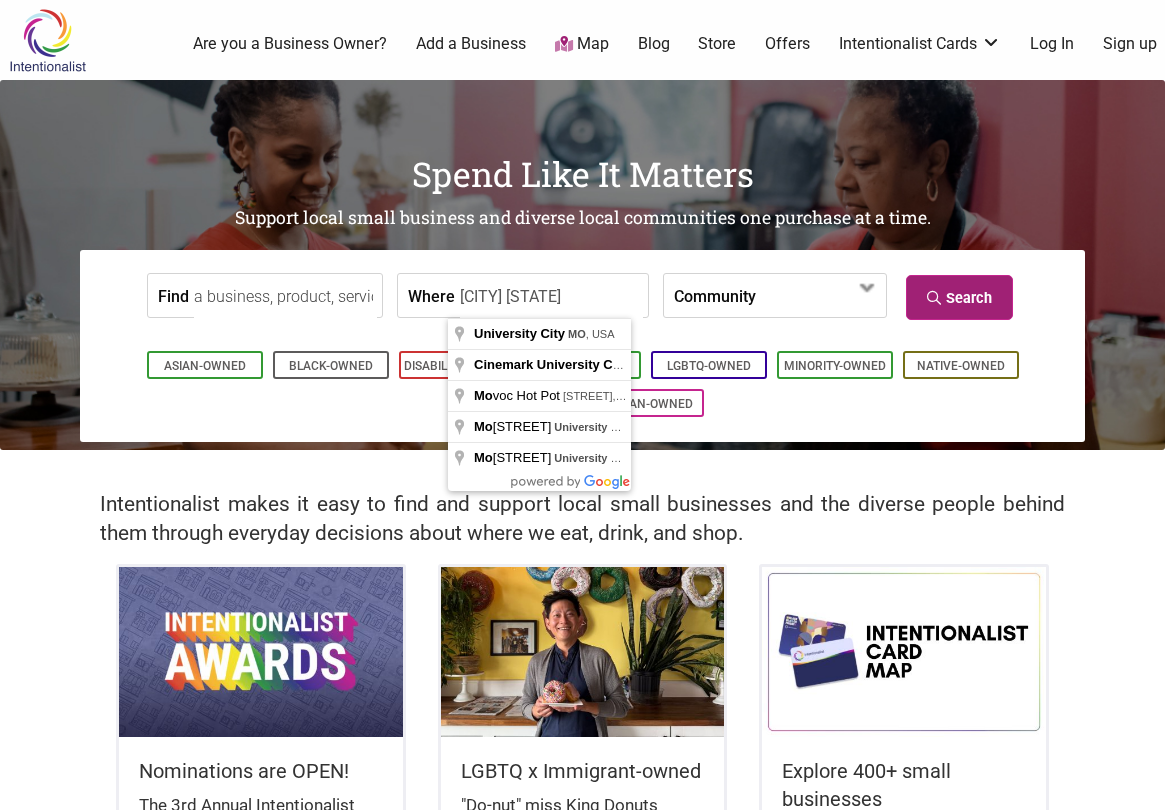 type on "[CITY] [STATE]" 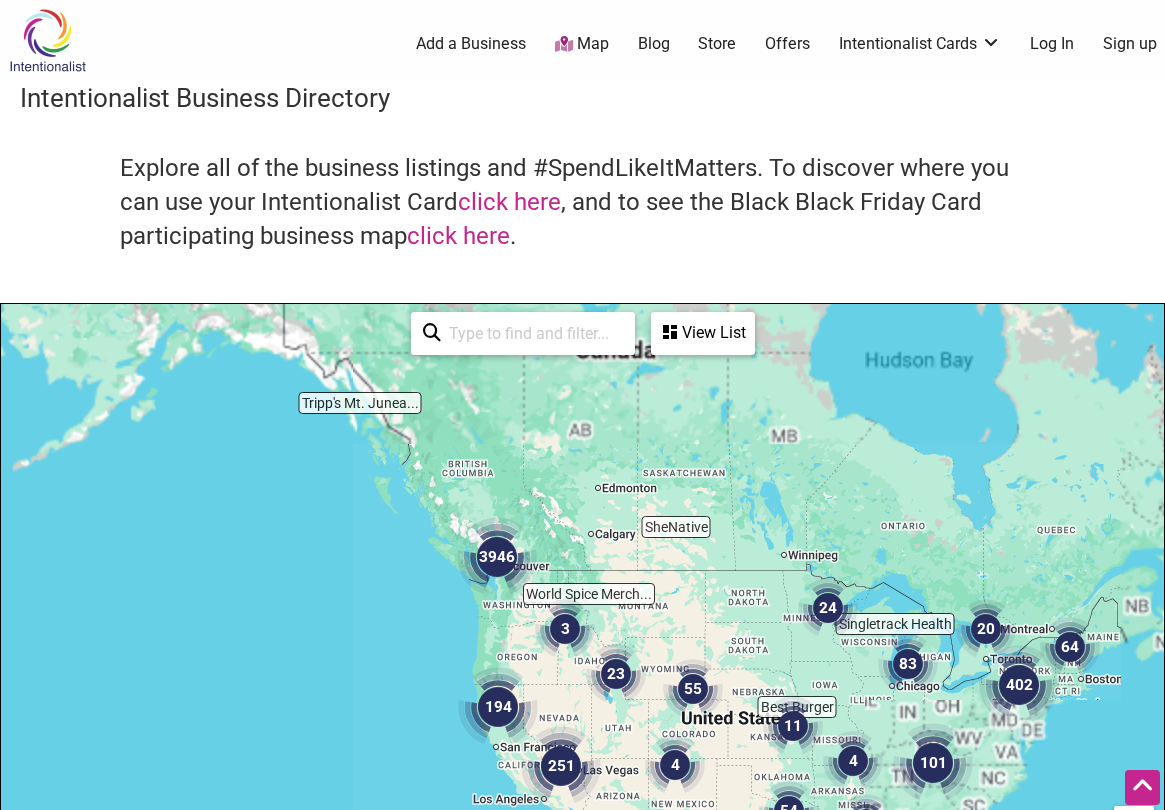 scroll, scrollTop: 600, scrollLeft: 0, axis: vertical 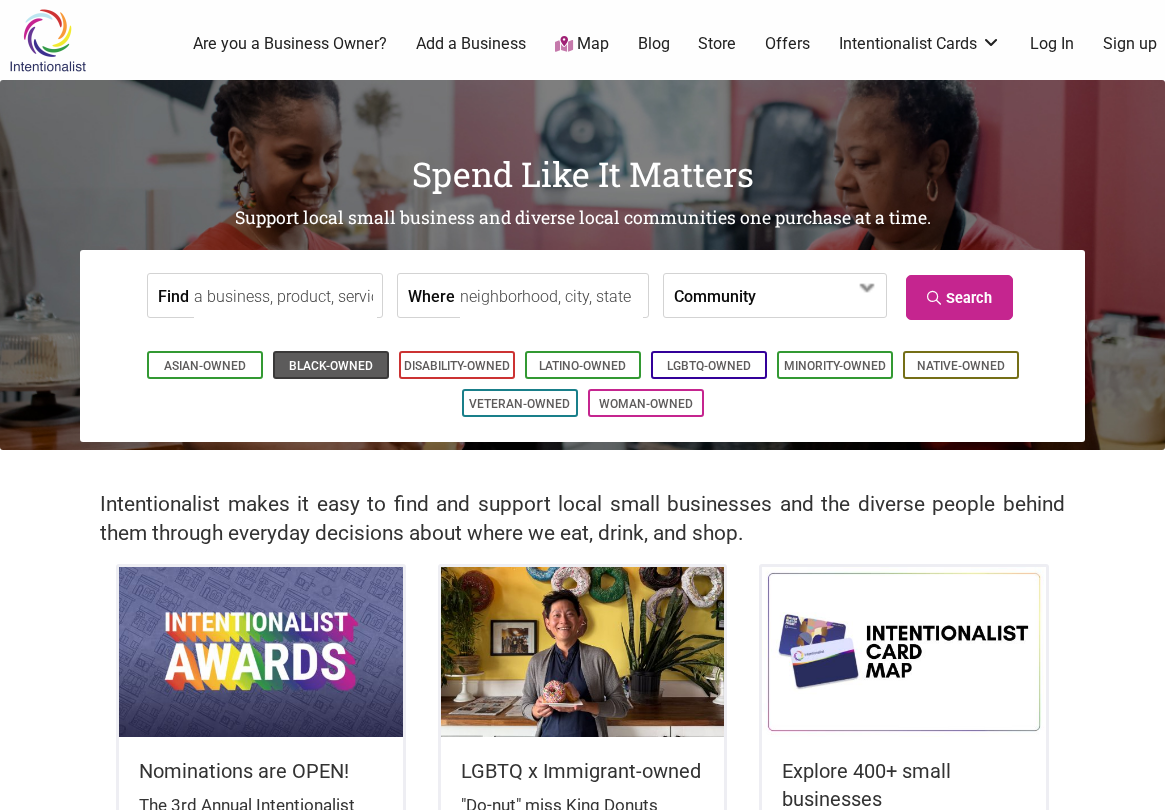 click on "Black-Owned" at bounding box center [331, 366] 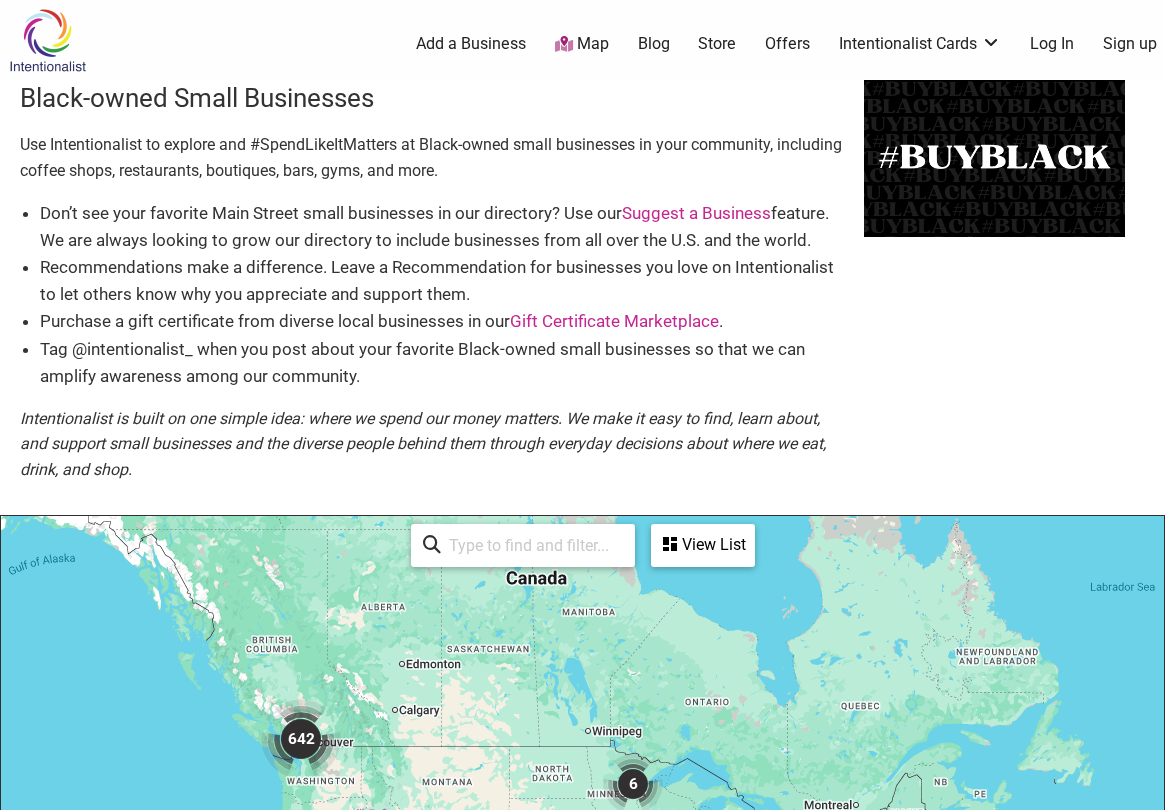 scroll, scrollTop: 600, scrollLeft: 0, axis: vertical 